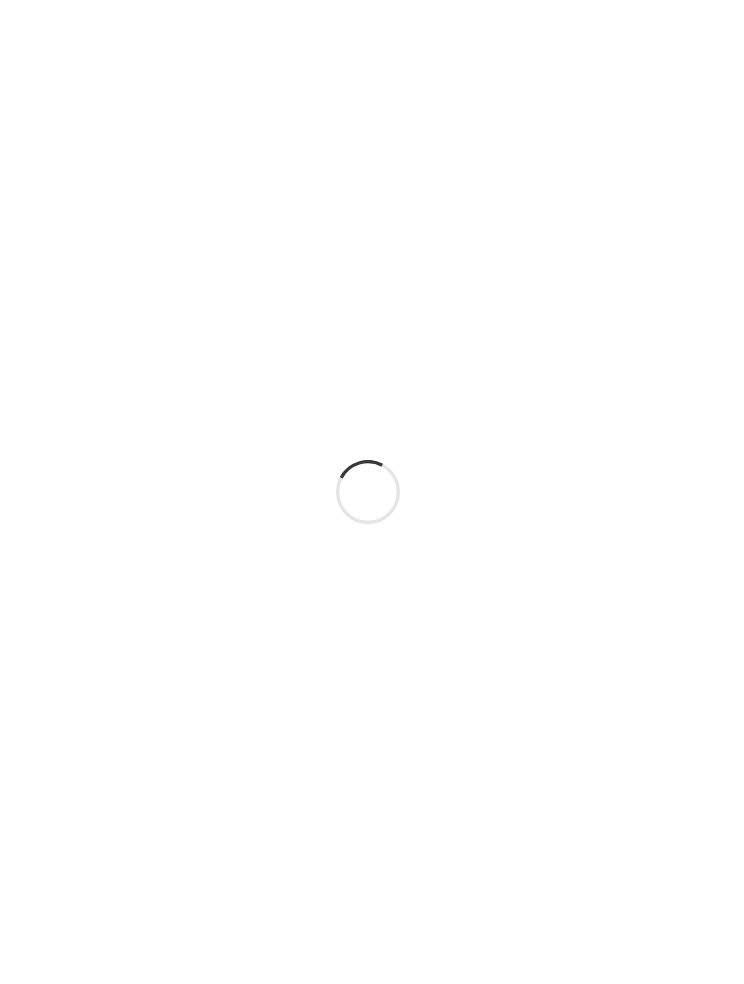 scroll, scrollTop: 0, scrollLeft: 0, axis: both 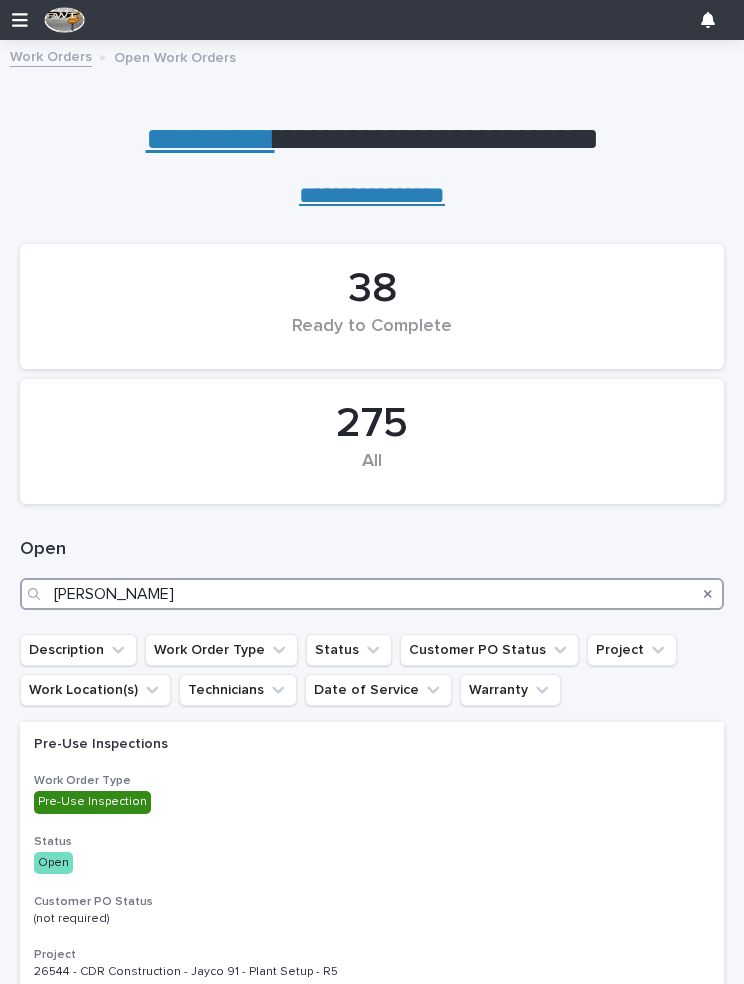 click on "[PERSON_NAME]" at bounding box center (372, 594) 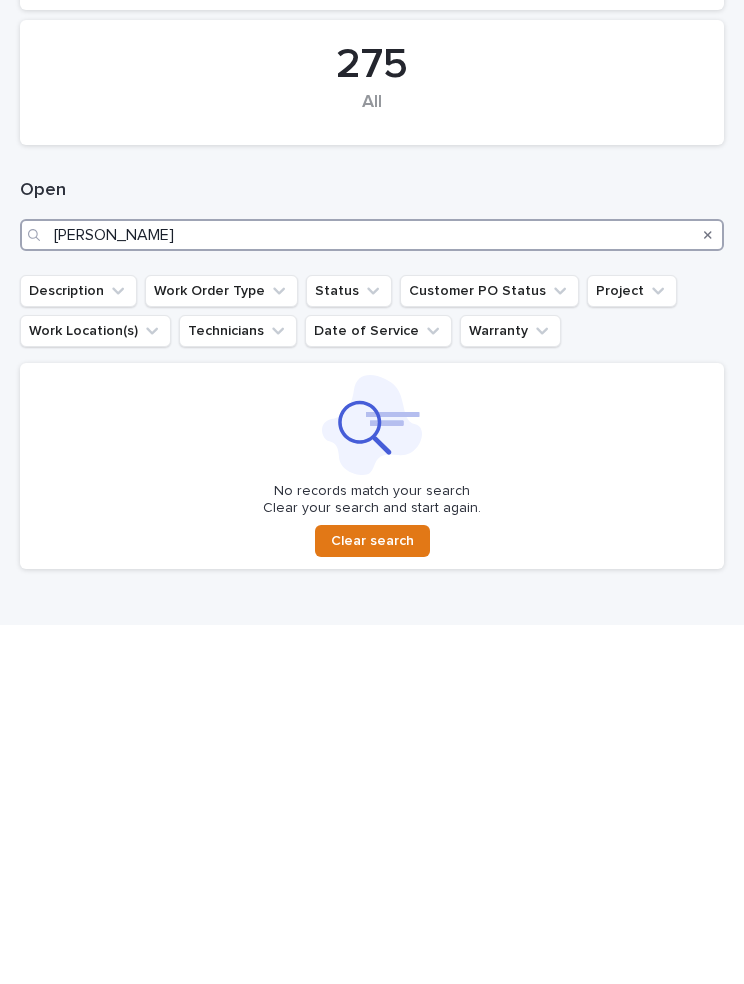 scroll, scrollTop: 0, scrollLeft: 0, axis: both 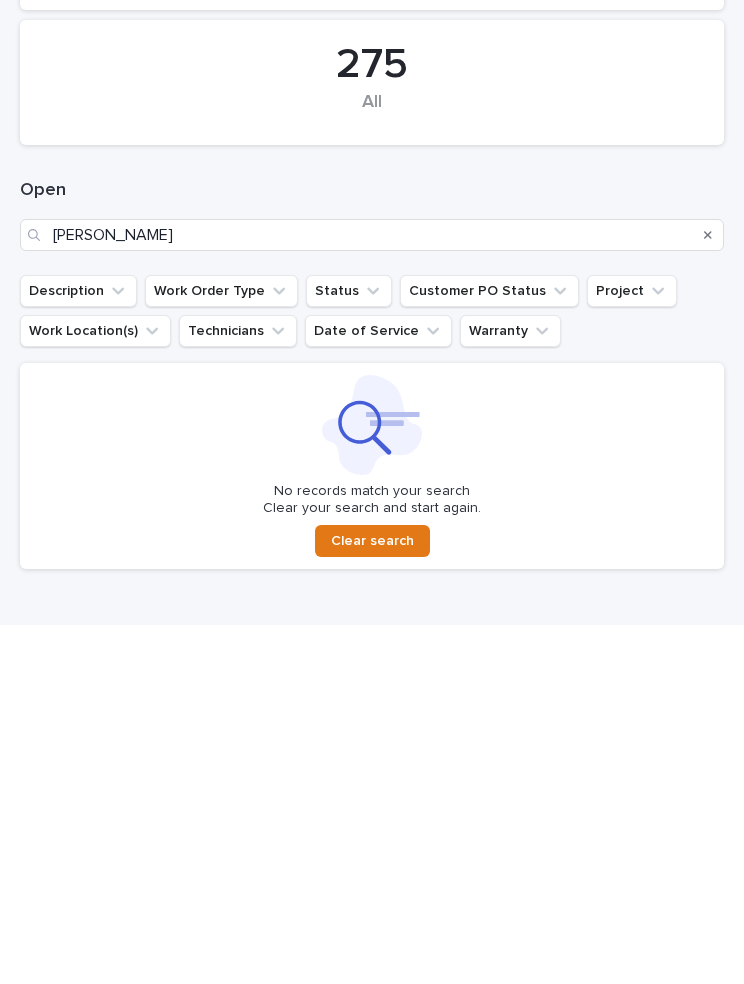 click at bounding box center (708, 594) 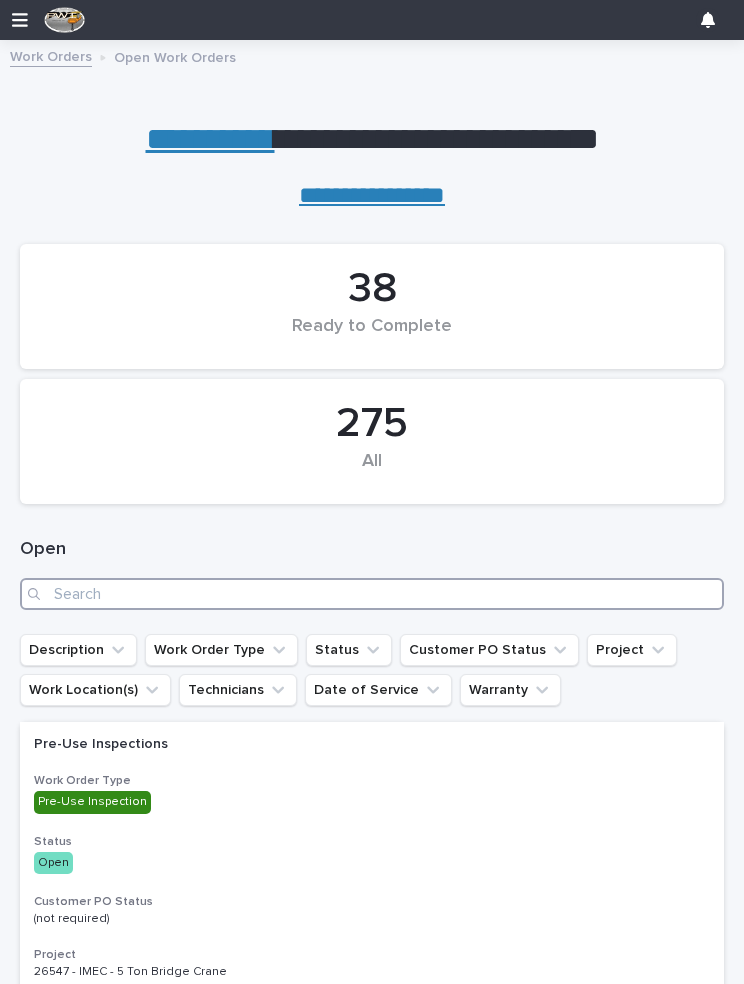 click at bounding box center (372, 594) 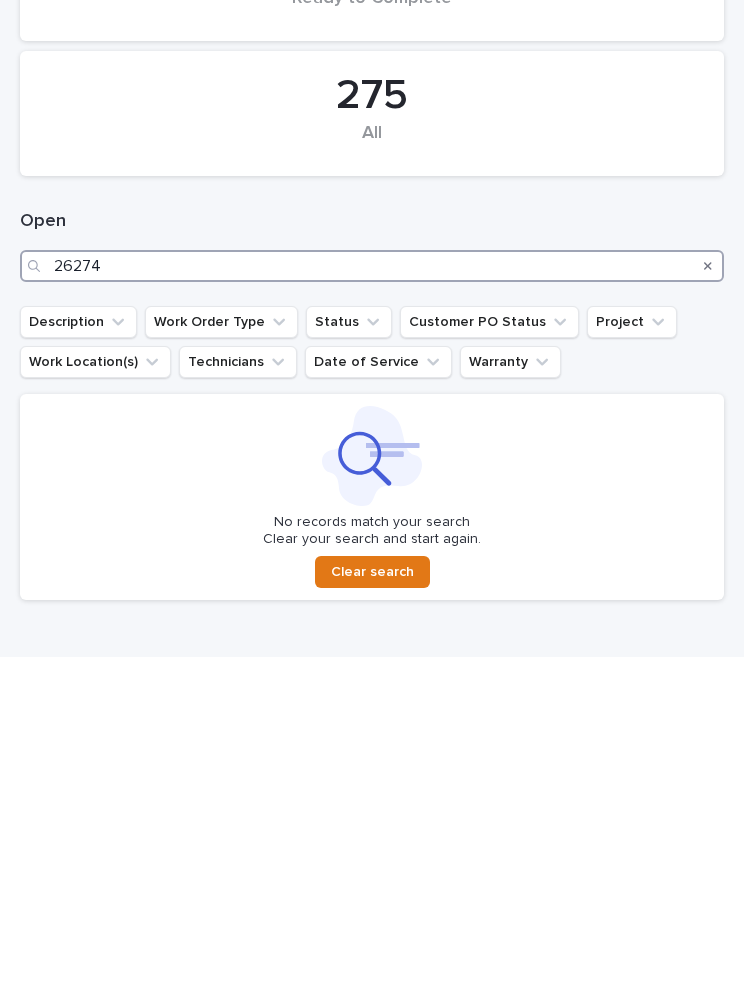 scroll, scrollTop: 0, scrollLeft: 0, axis: both 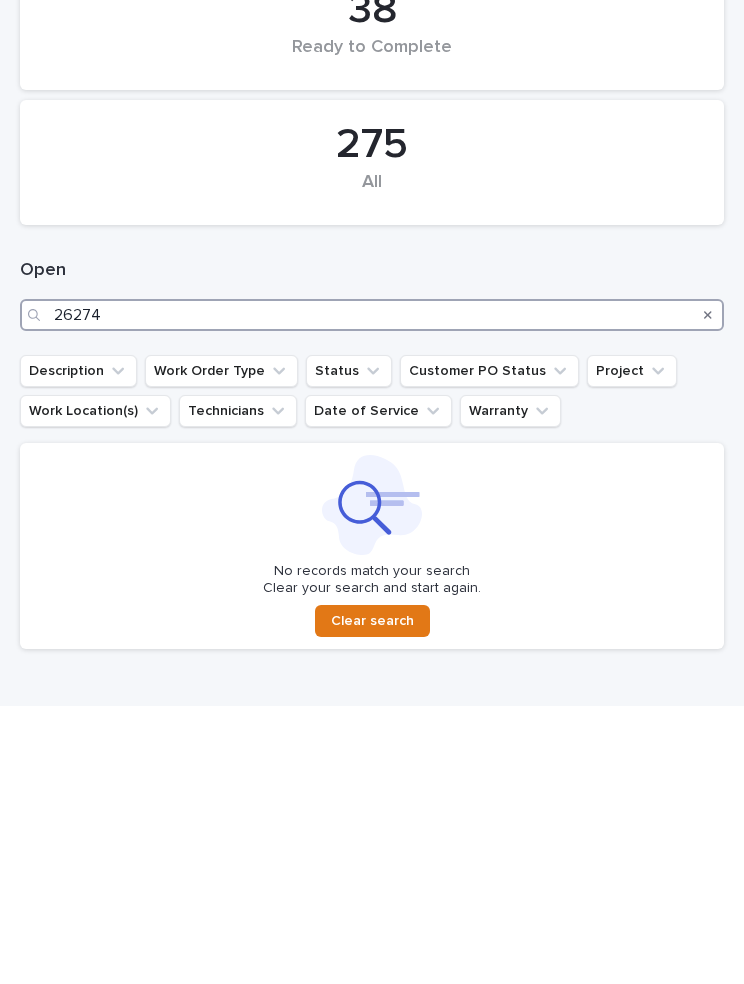 type on "26274" 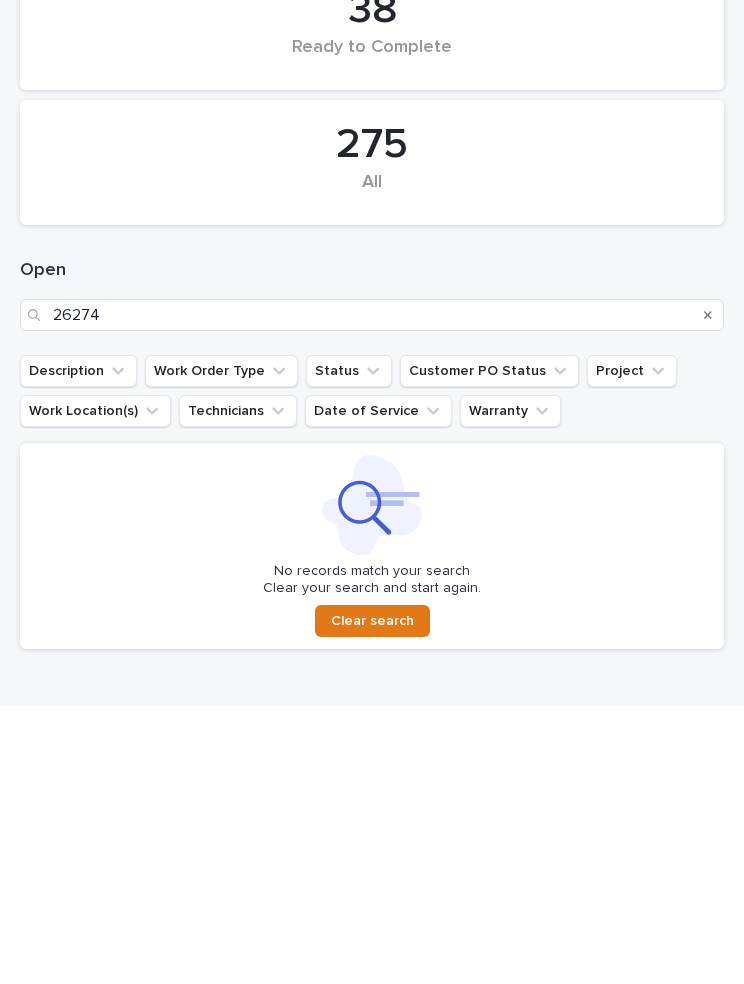 click on "Work Order Type" at bounding box center [221, 650] 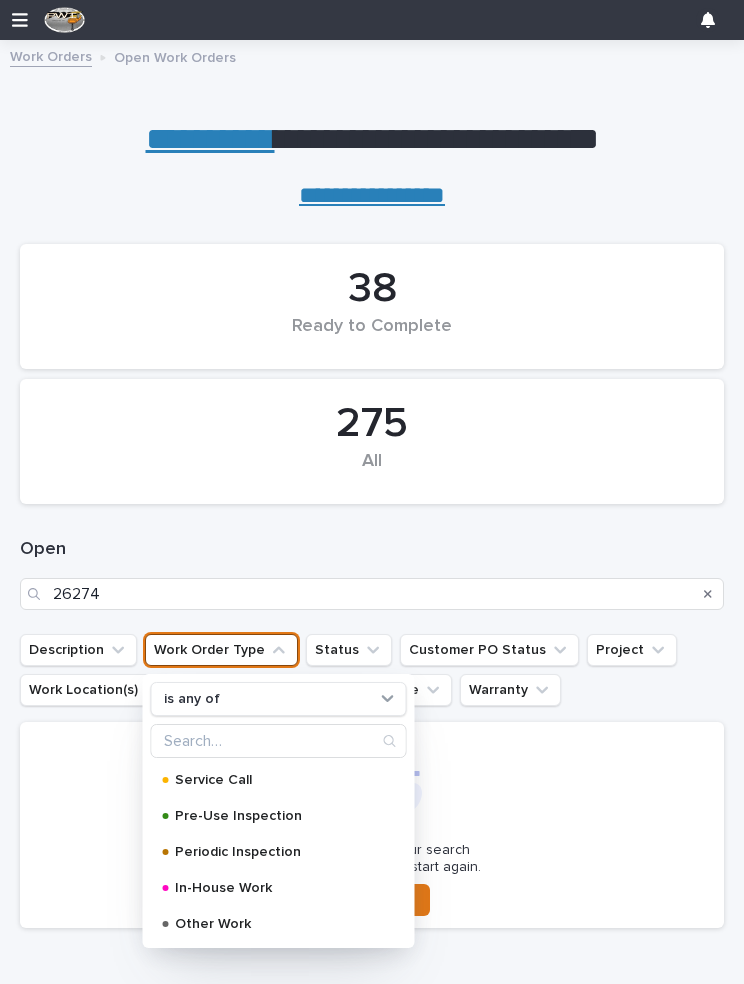 click on "Work Order Type" at bounding box center [221, 650] 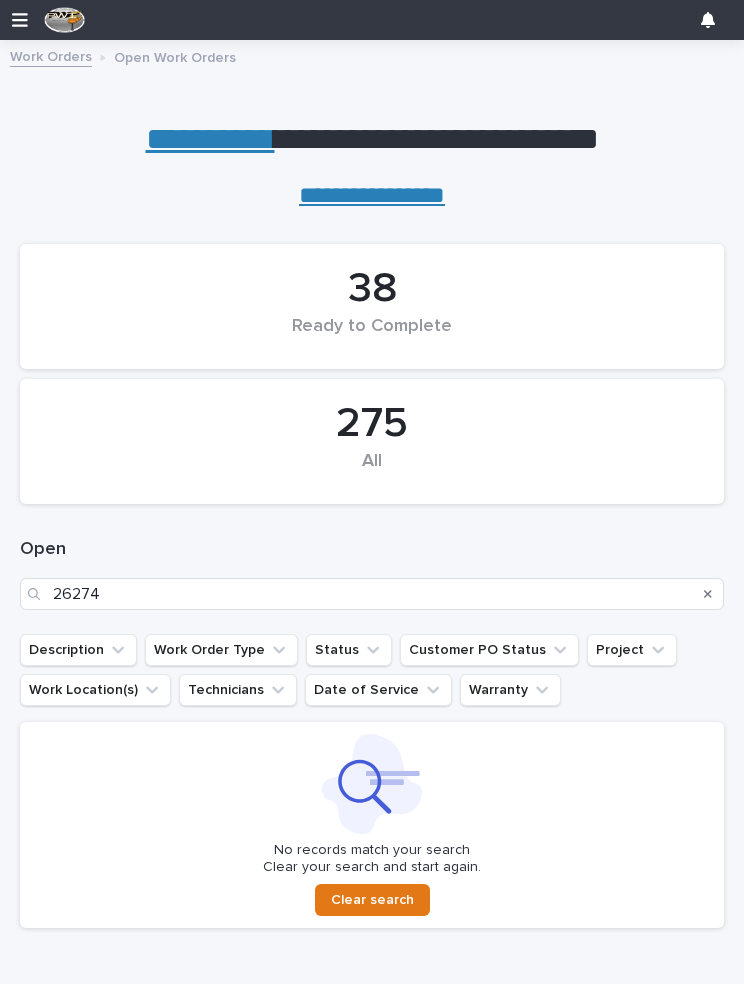 click 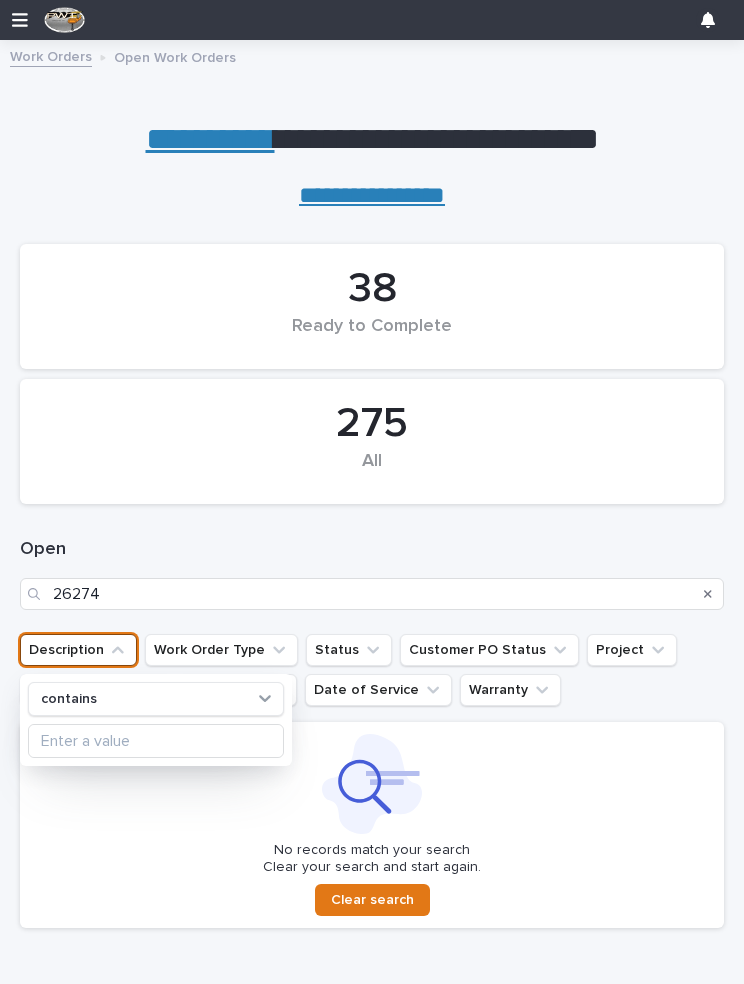 click on "Description" at bounding box center [78, 650] 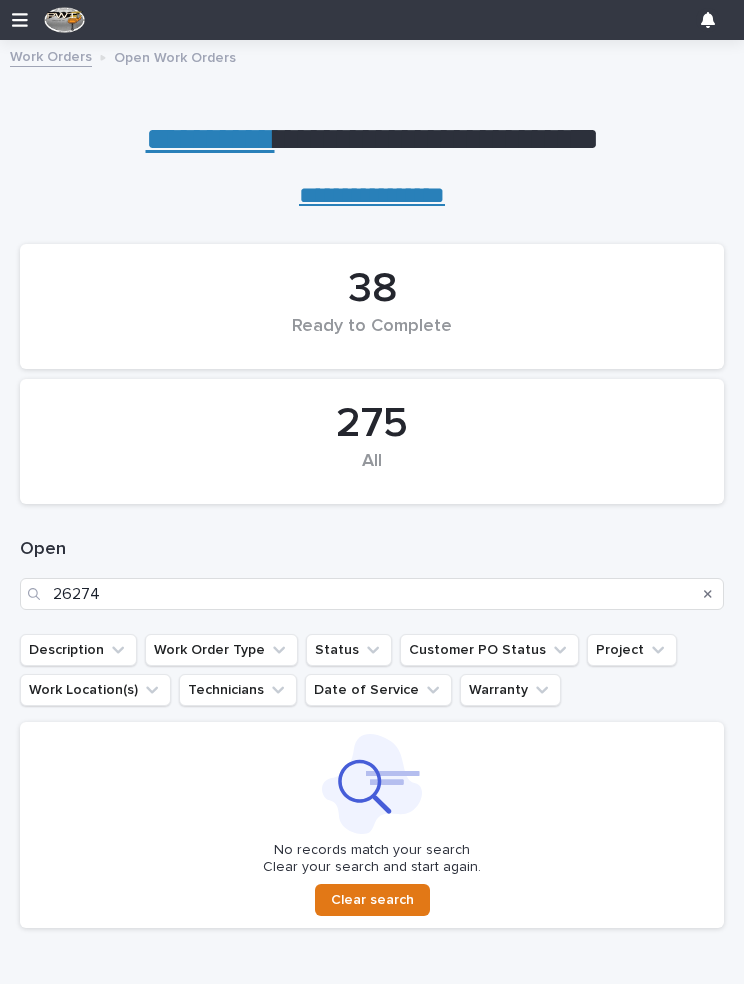 click on "Work Orders" at bounding box center [51, 55] 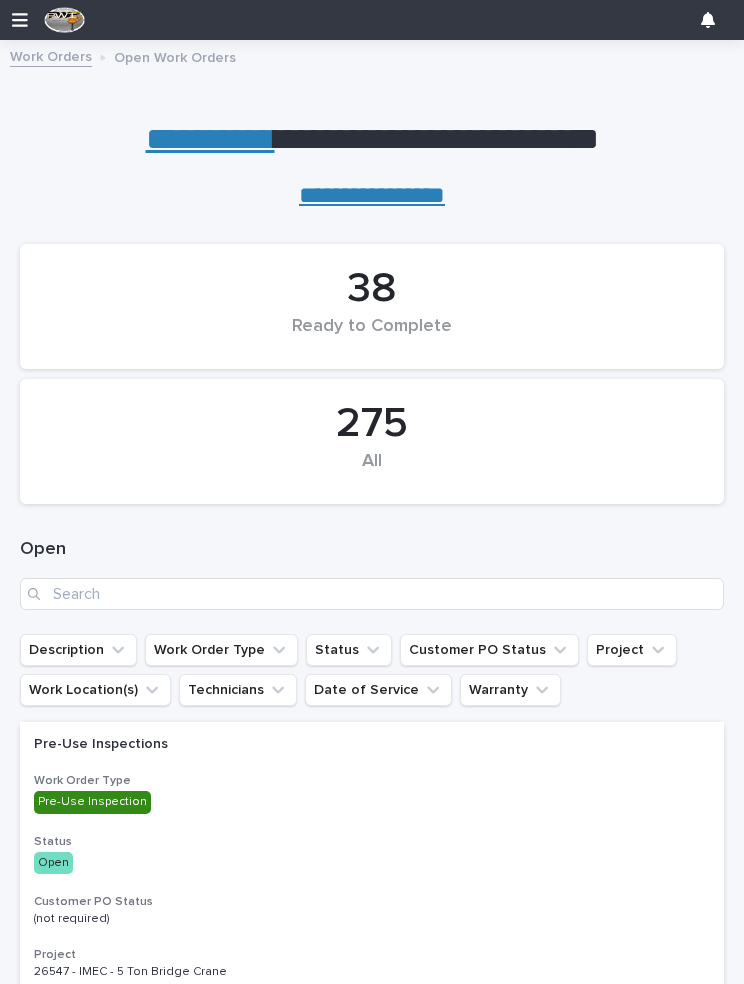 click on "Work Orders" at bounding box center (51, 55) 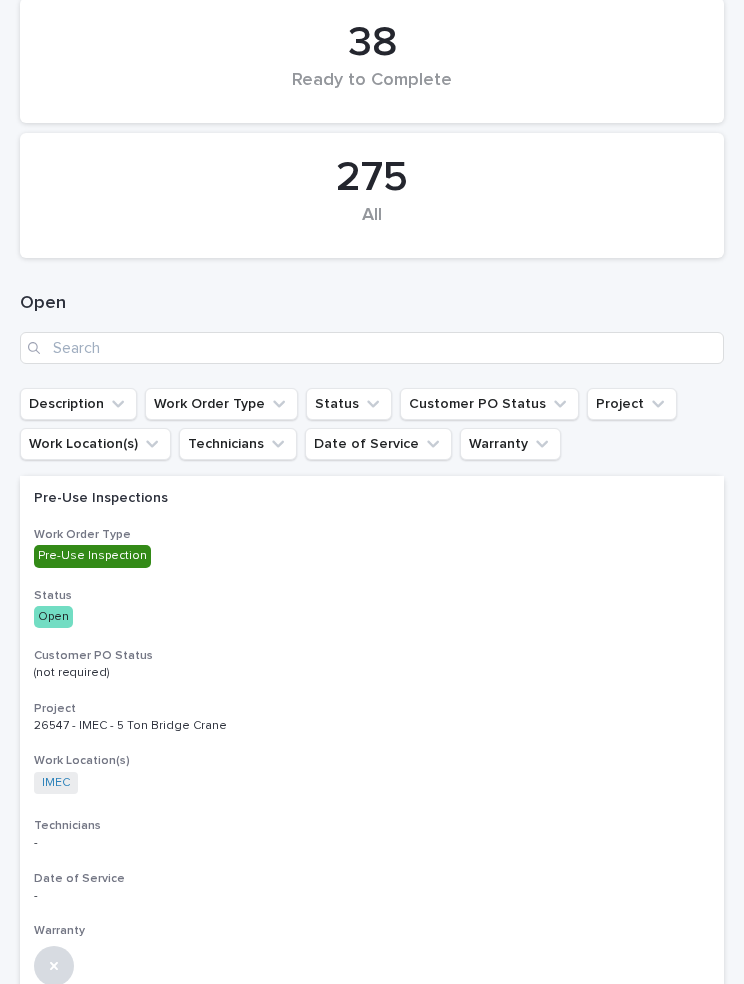 scroll, scrollTop: 264, scrollLeft: 0, axis: vertical 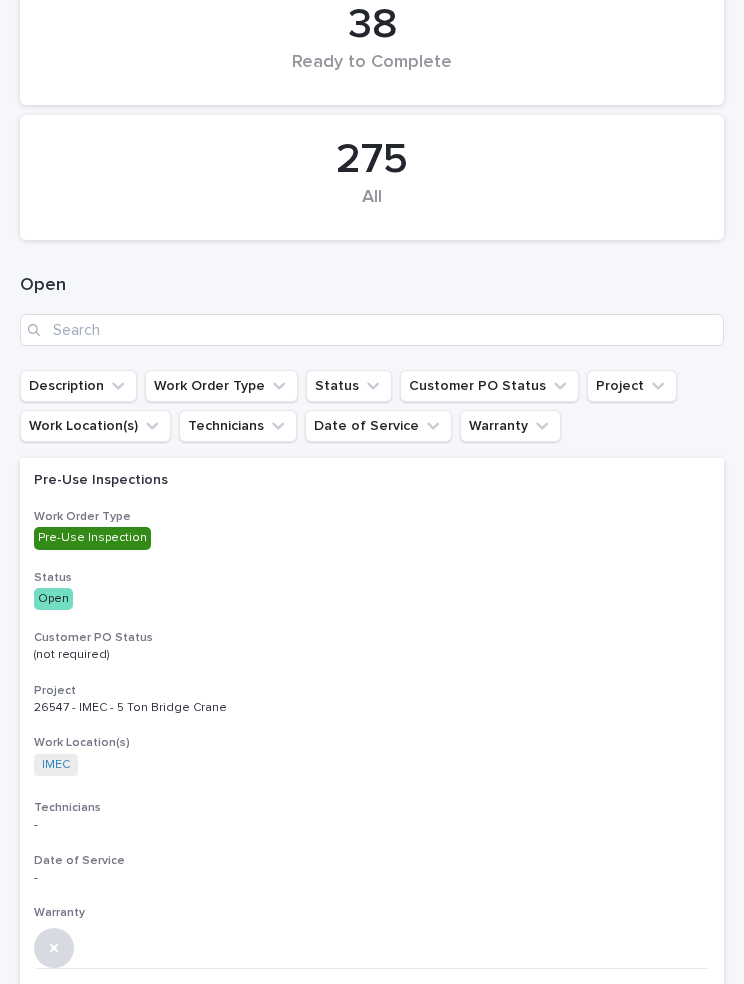 click 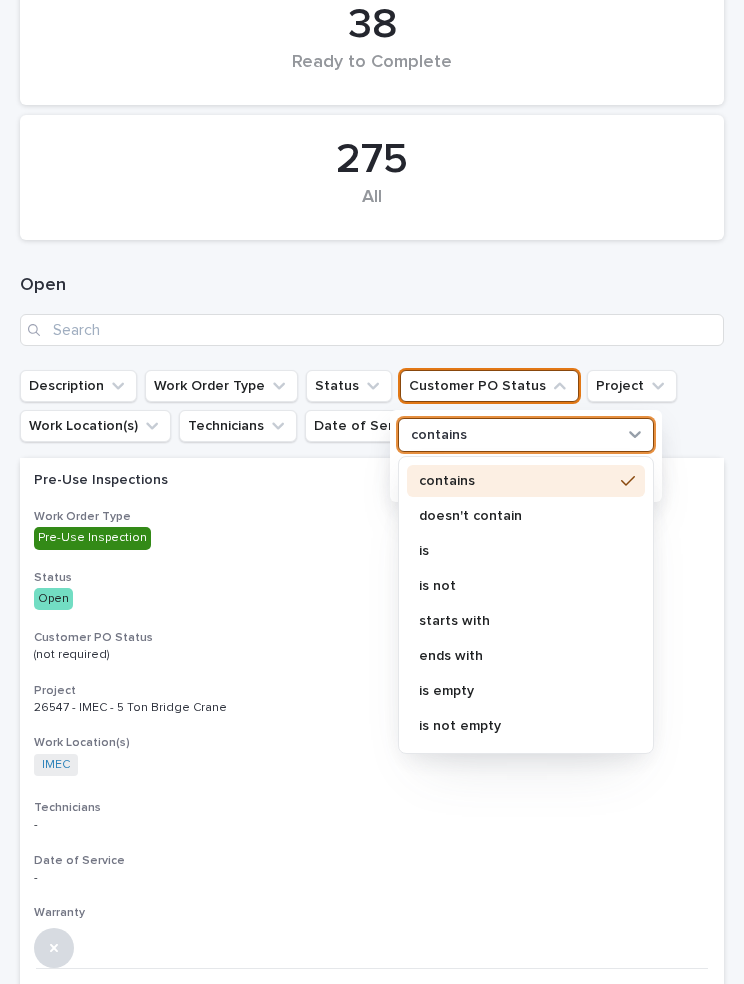 click on "Customer PO Status" at bounding box center (489, 386) 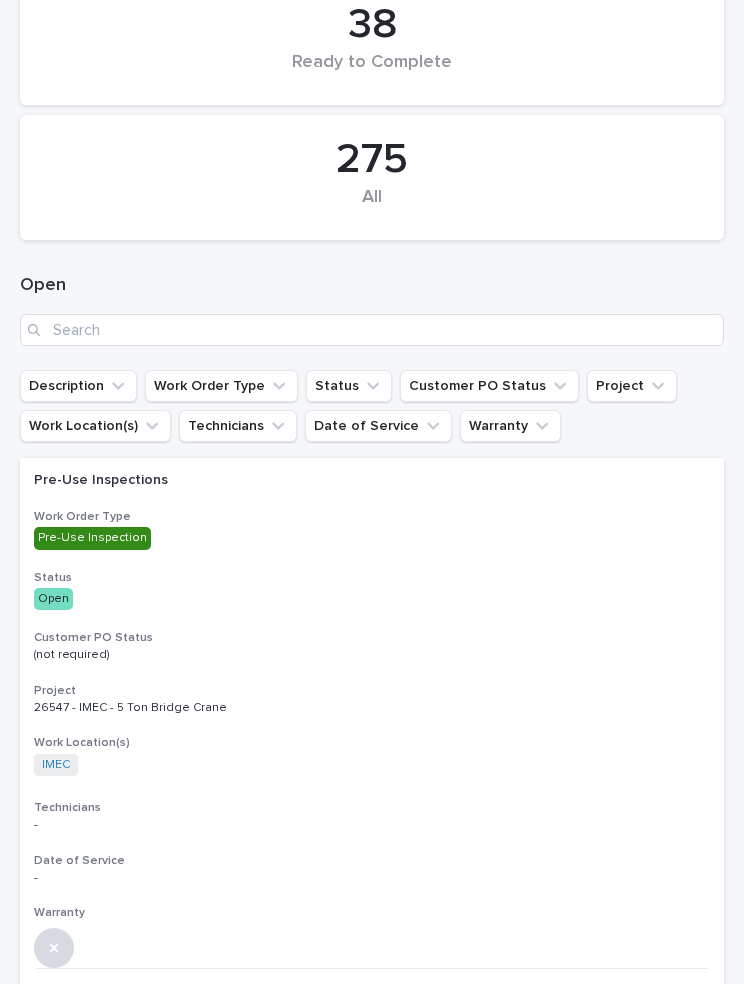 click 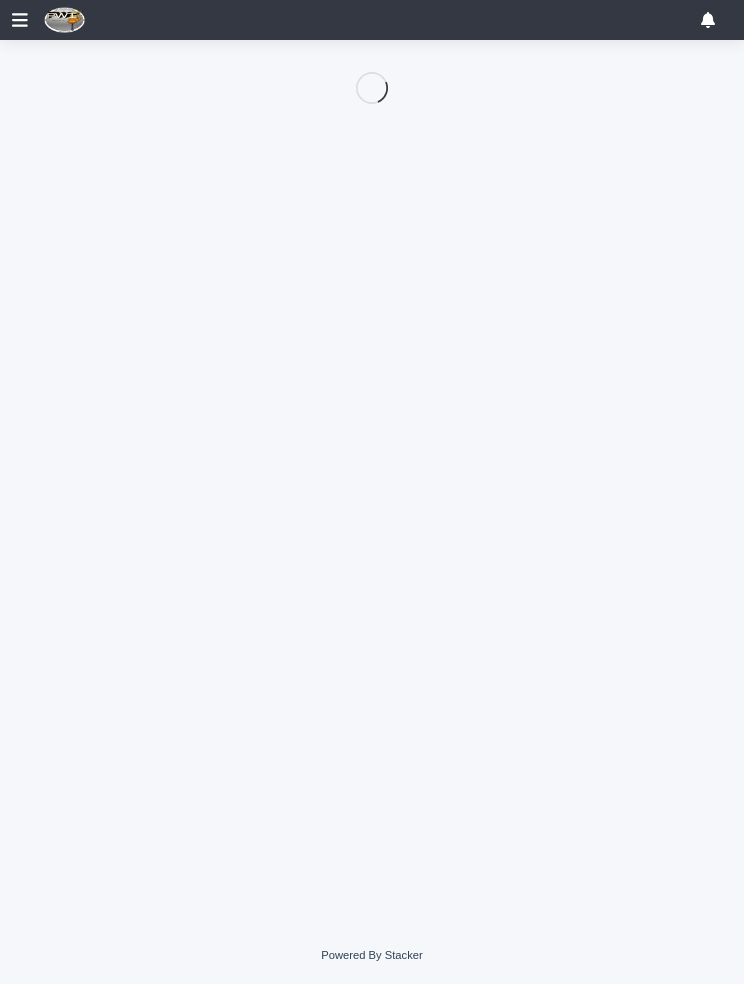 scroll, scrollTop: 0, scrollLeft: 9, axis: horizontal 